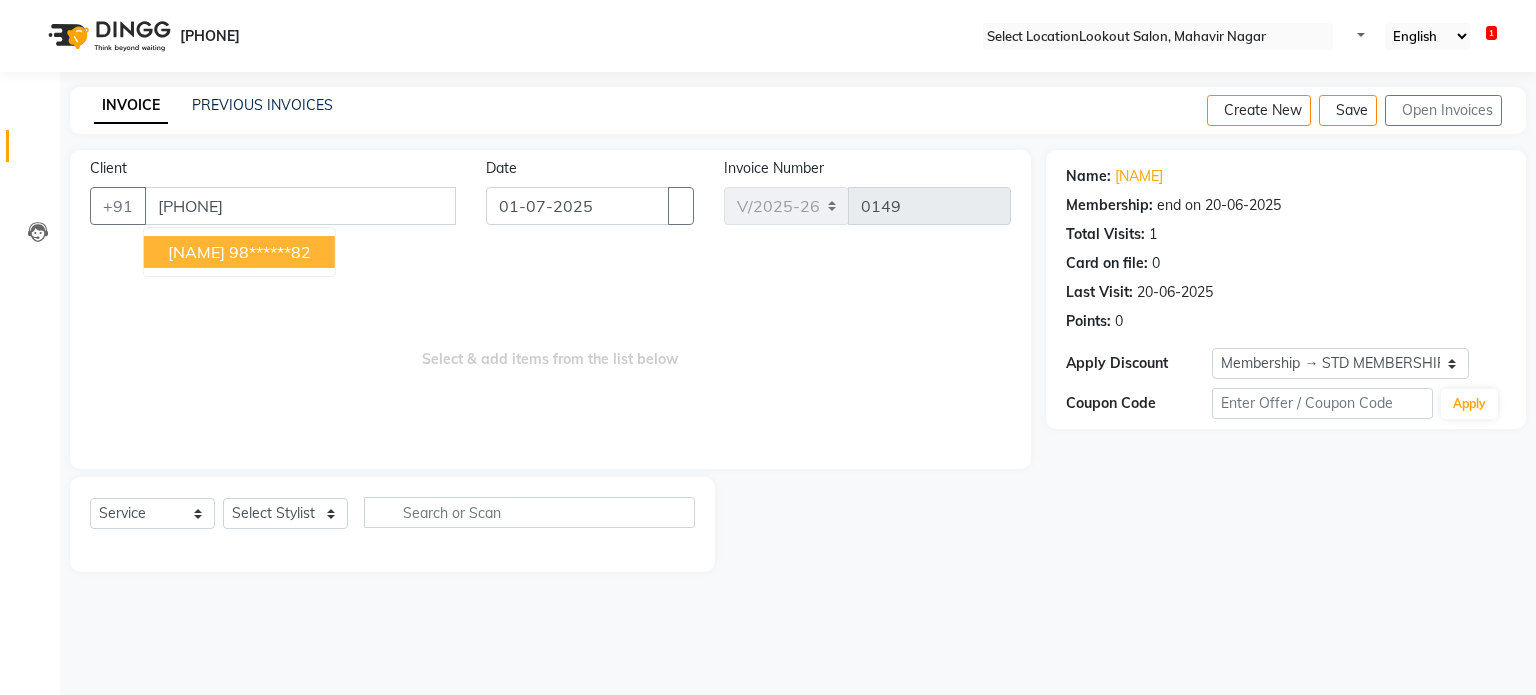 scroll, scrollTop: 0, scrollLeft: 0, axis: both 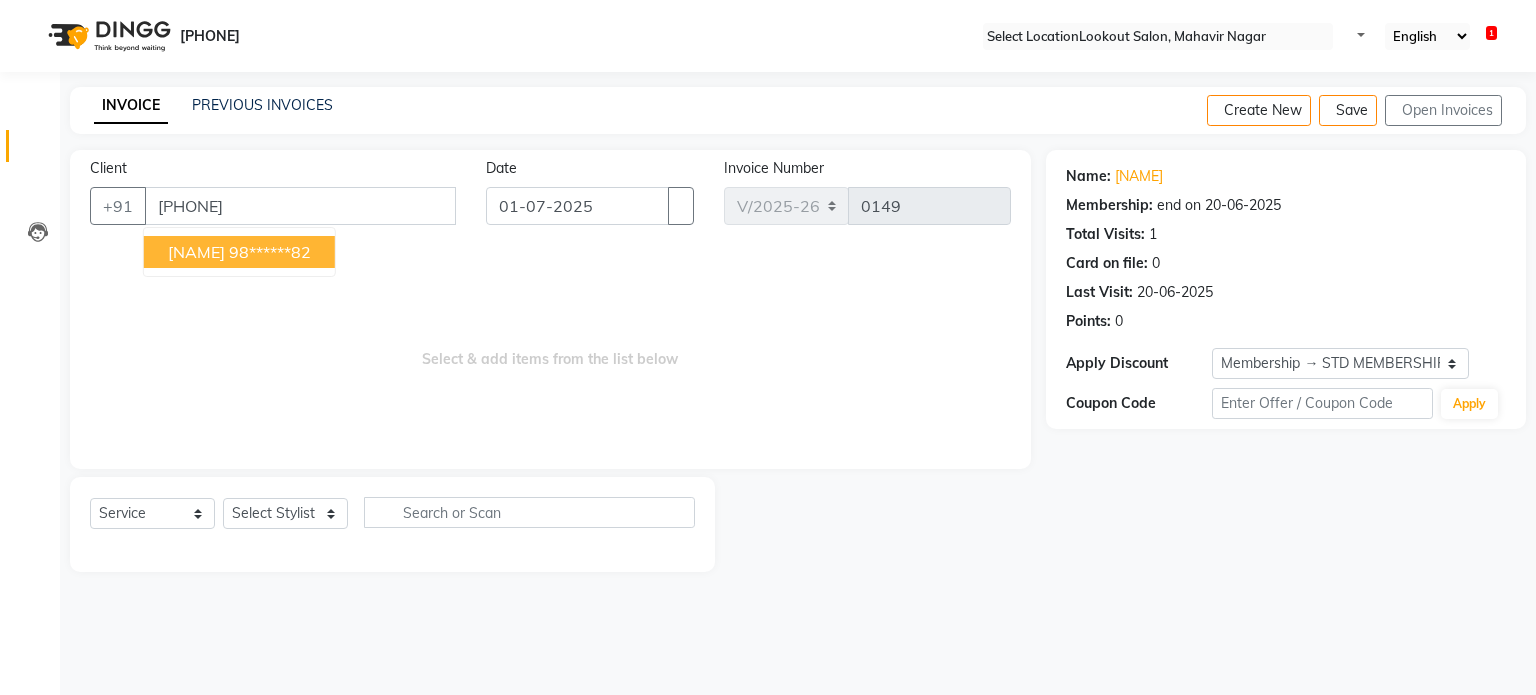 click on "Client +91 [PHONE] [NAME] 98******82" at bounding box center [273, 199] 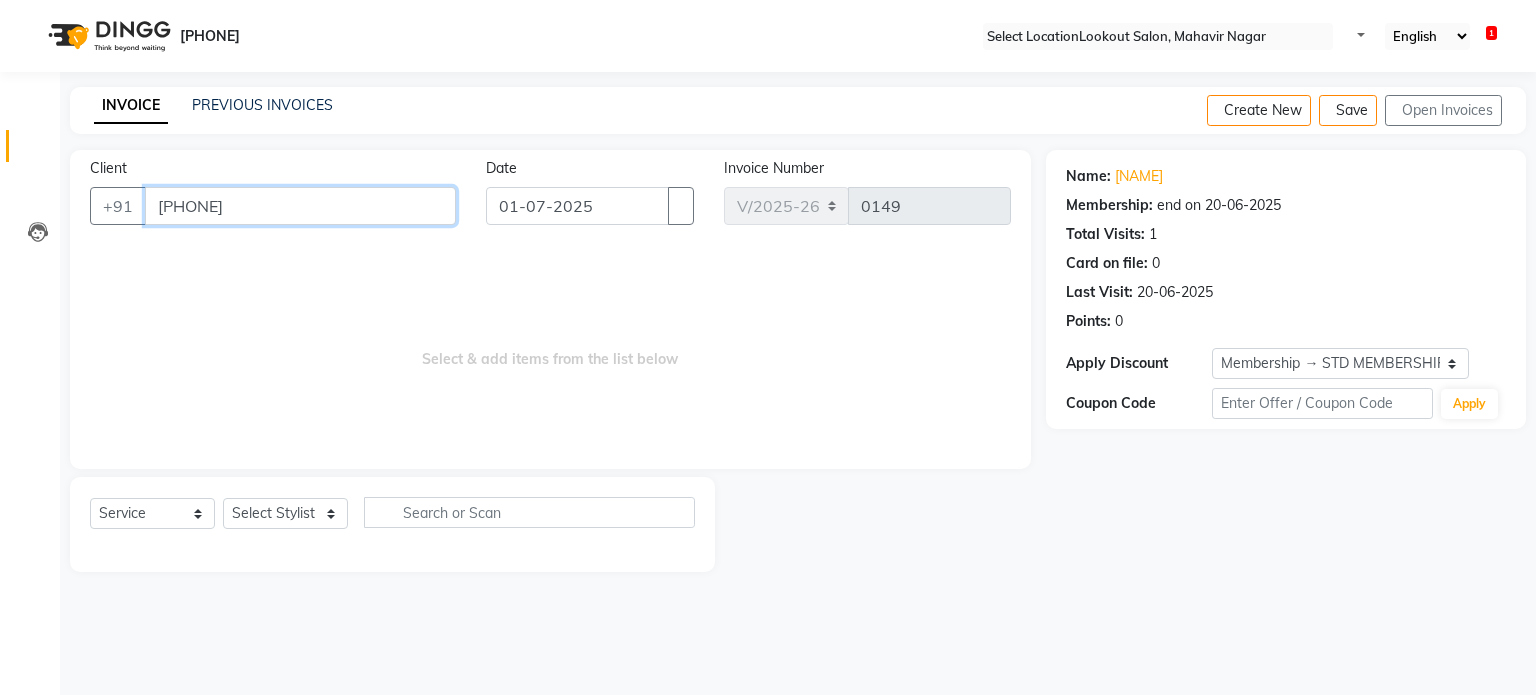 click on "[PHONE]" at bounding box center (300, 206) 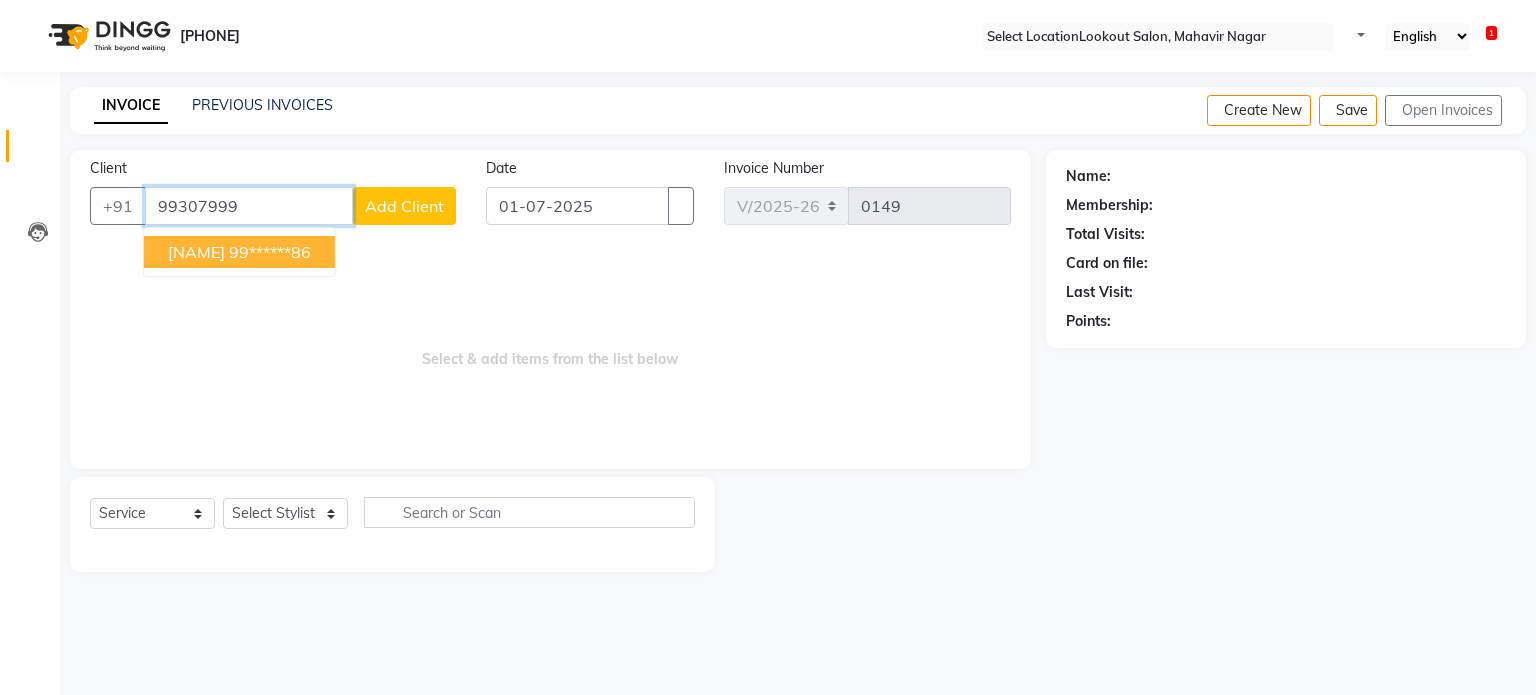 click on "99******86" at bounding box center [270, 252] 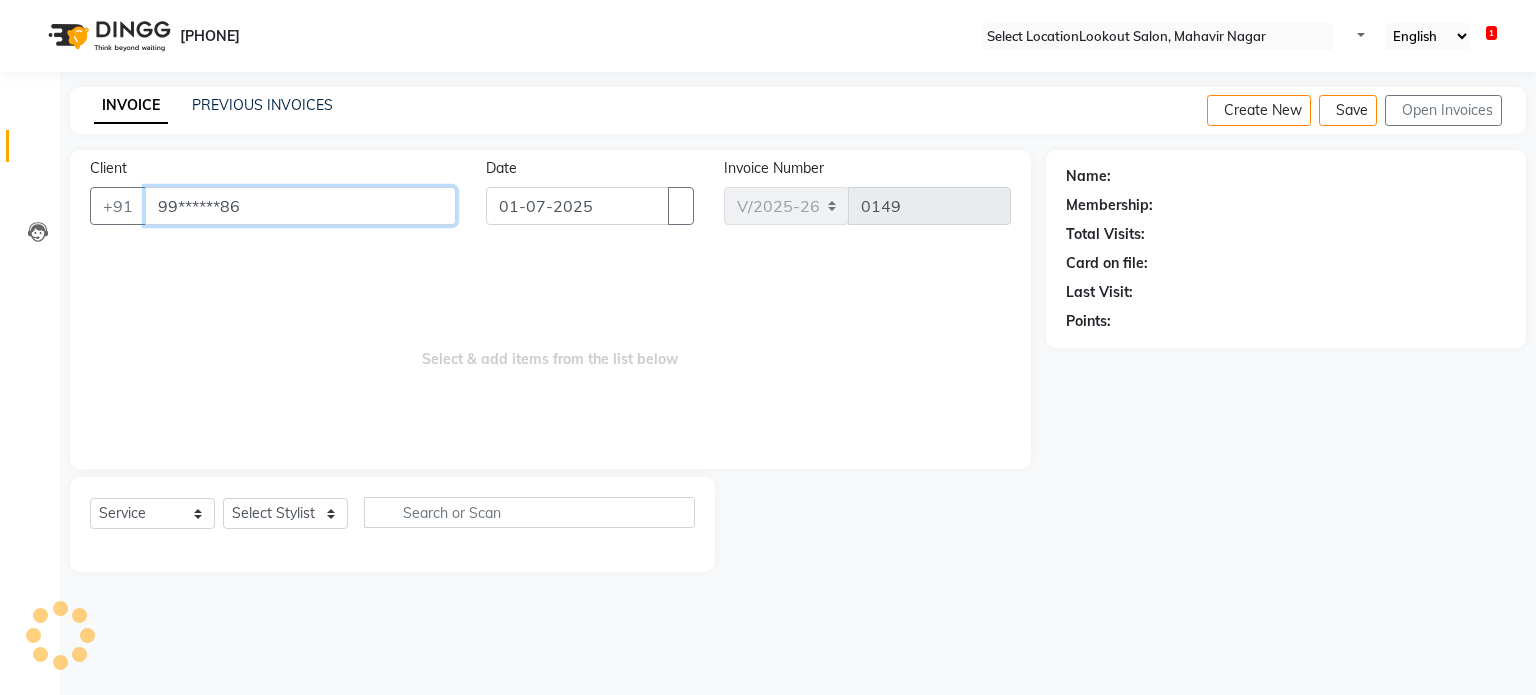 type on "99******86" 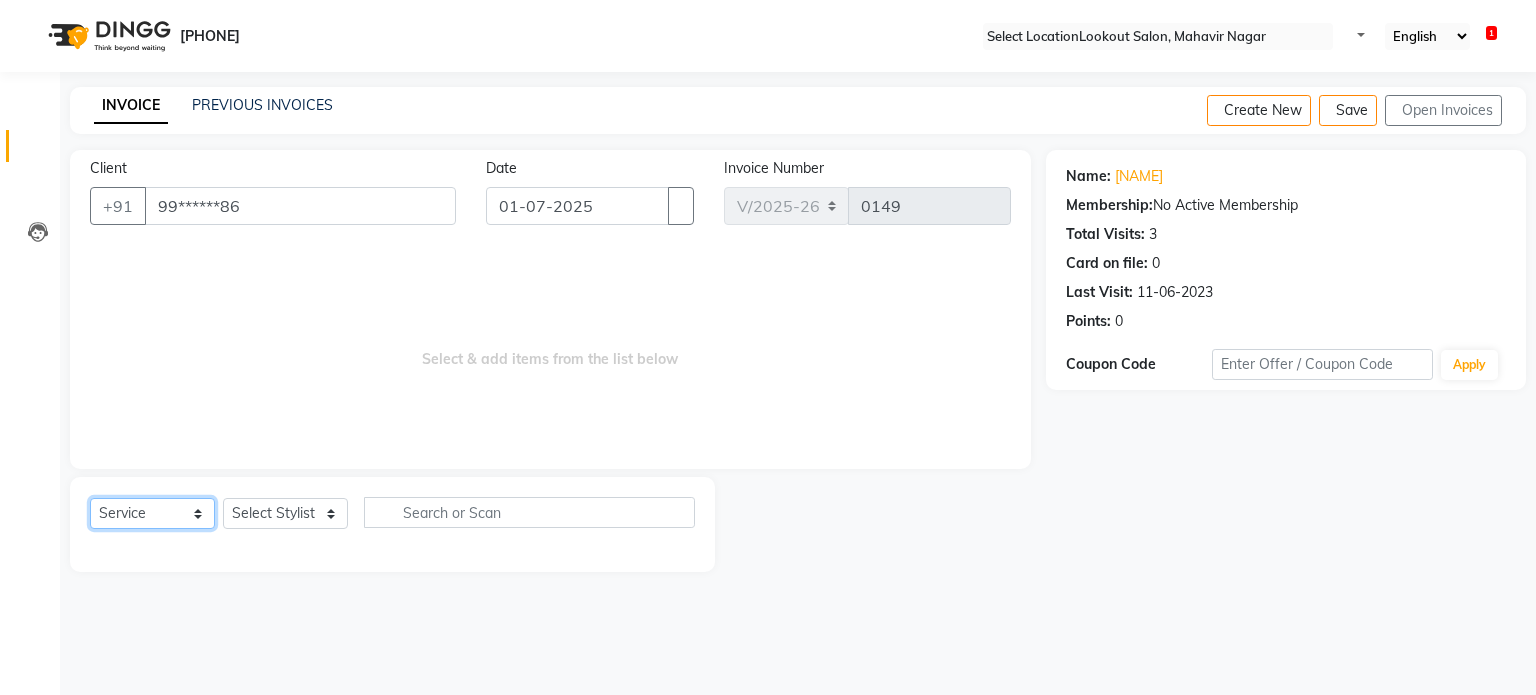 click on "Select Service Product Membership Package Voucher Prepaid Gift Card" at bounding box center [152, 513] 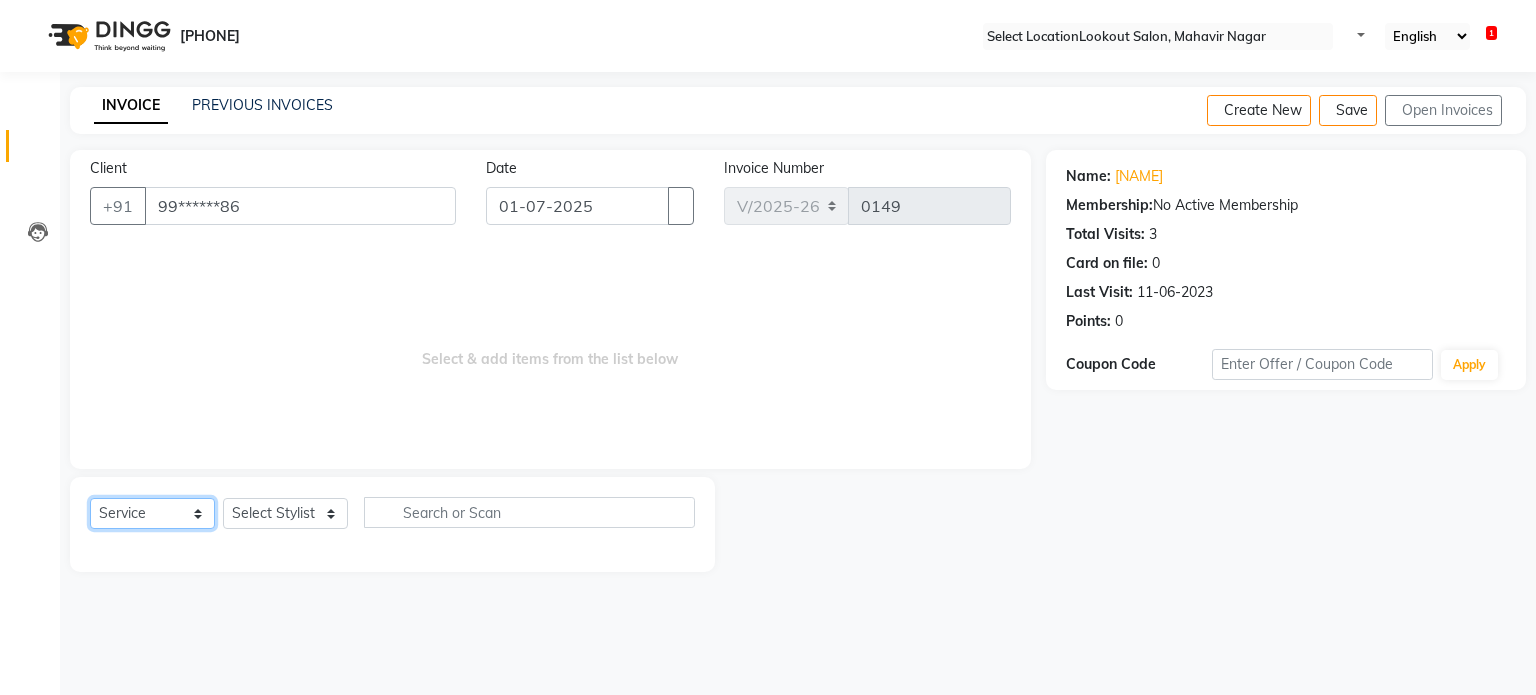 select on "membership" 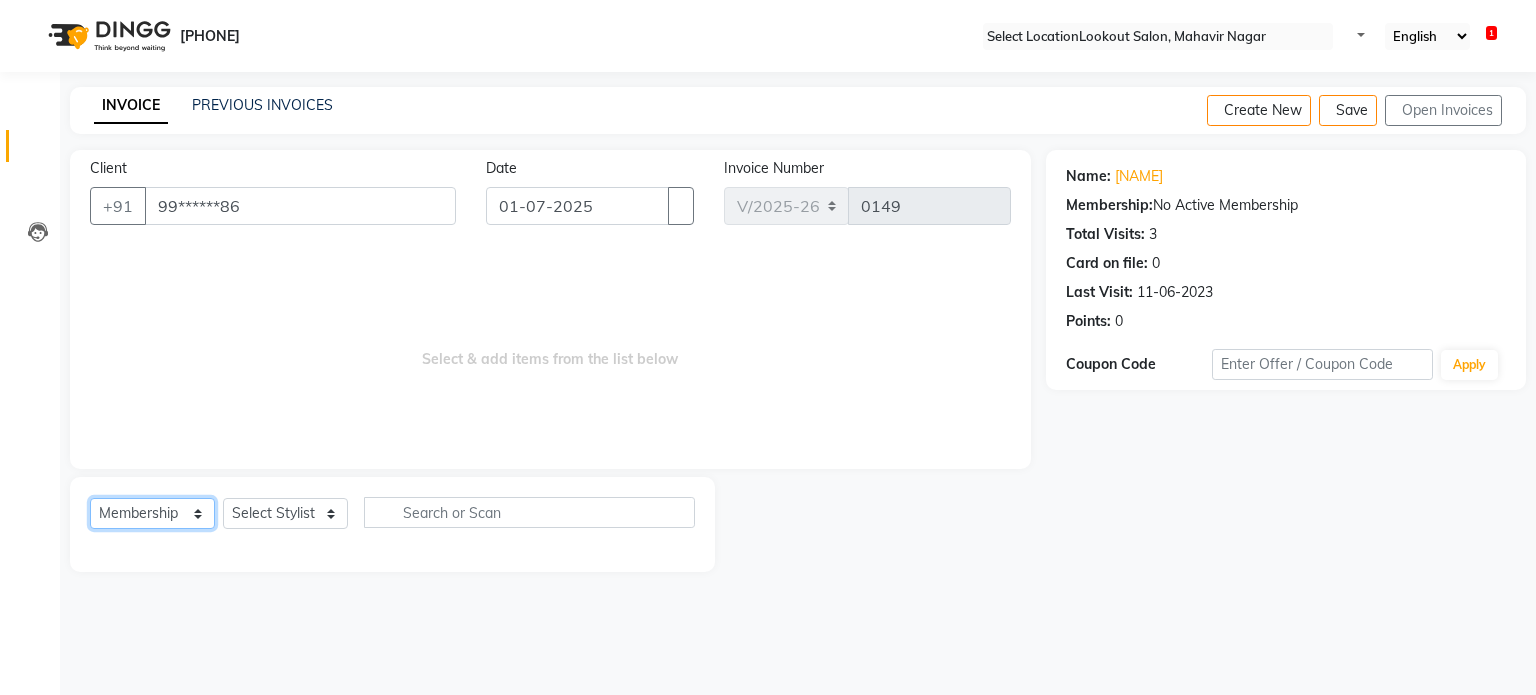 click on "Select Service Product Membership Package Voucher Prepaid Gift Card" at bounding box center (152, 513) 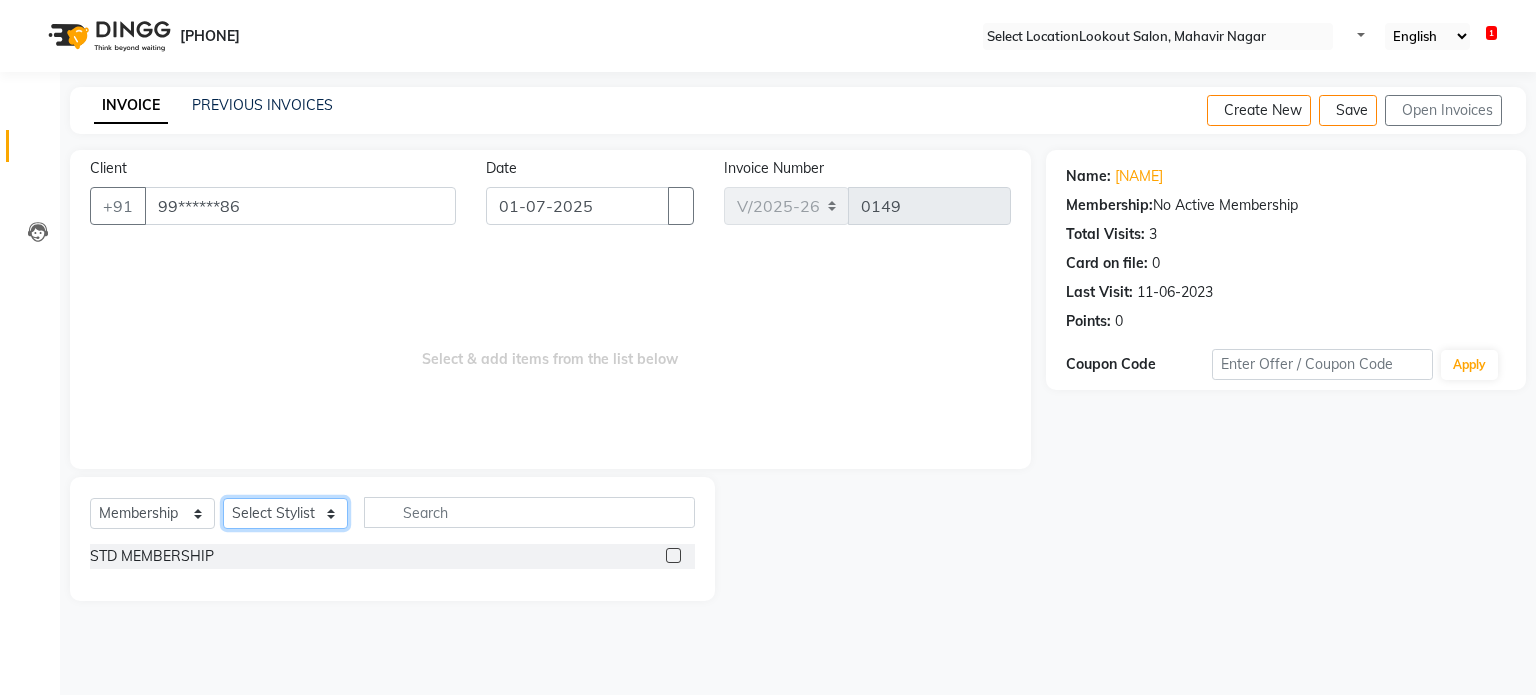 click on "Select Stylist abhishek [NAME] [STATE] [NAME] [NAME] [NAME] reception rinki [NAME]" at bounding box center [285, 513] 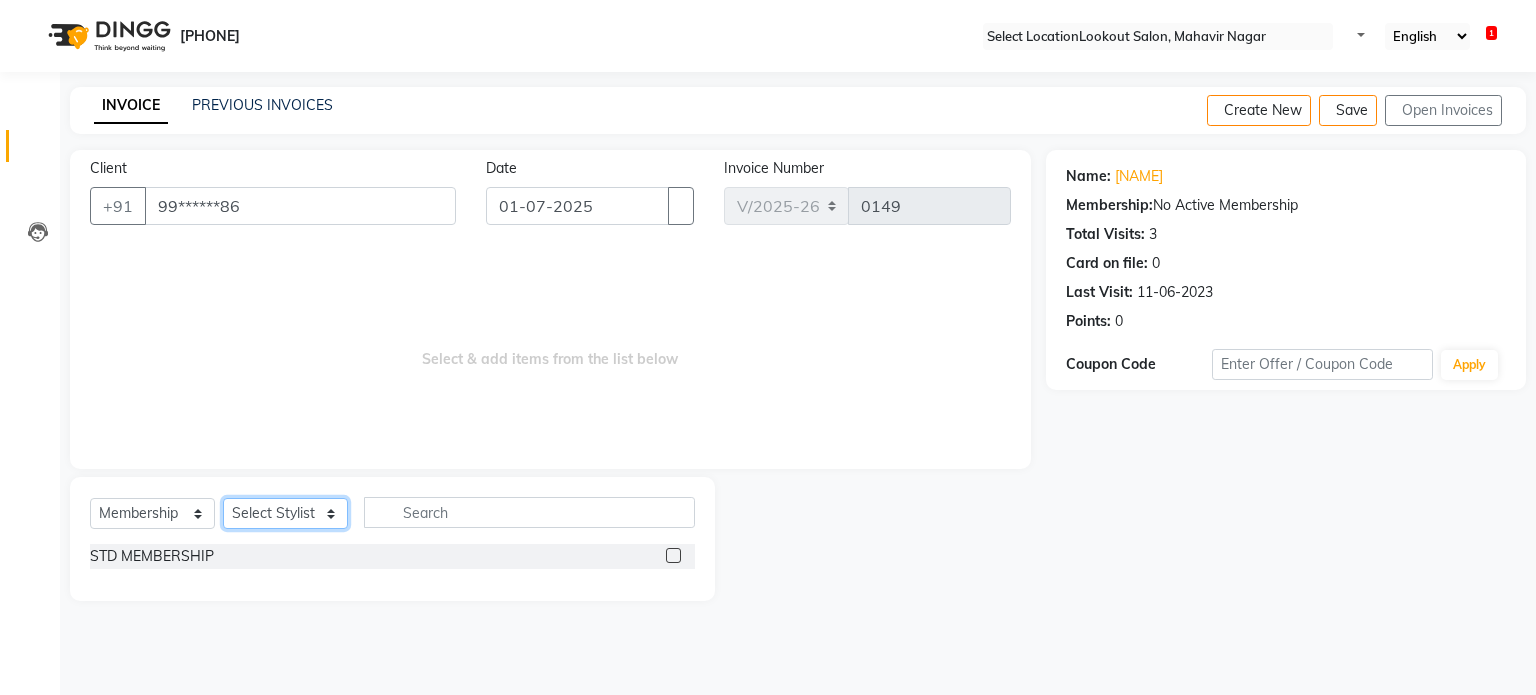 select on "11447" 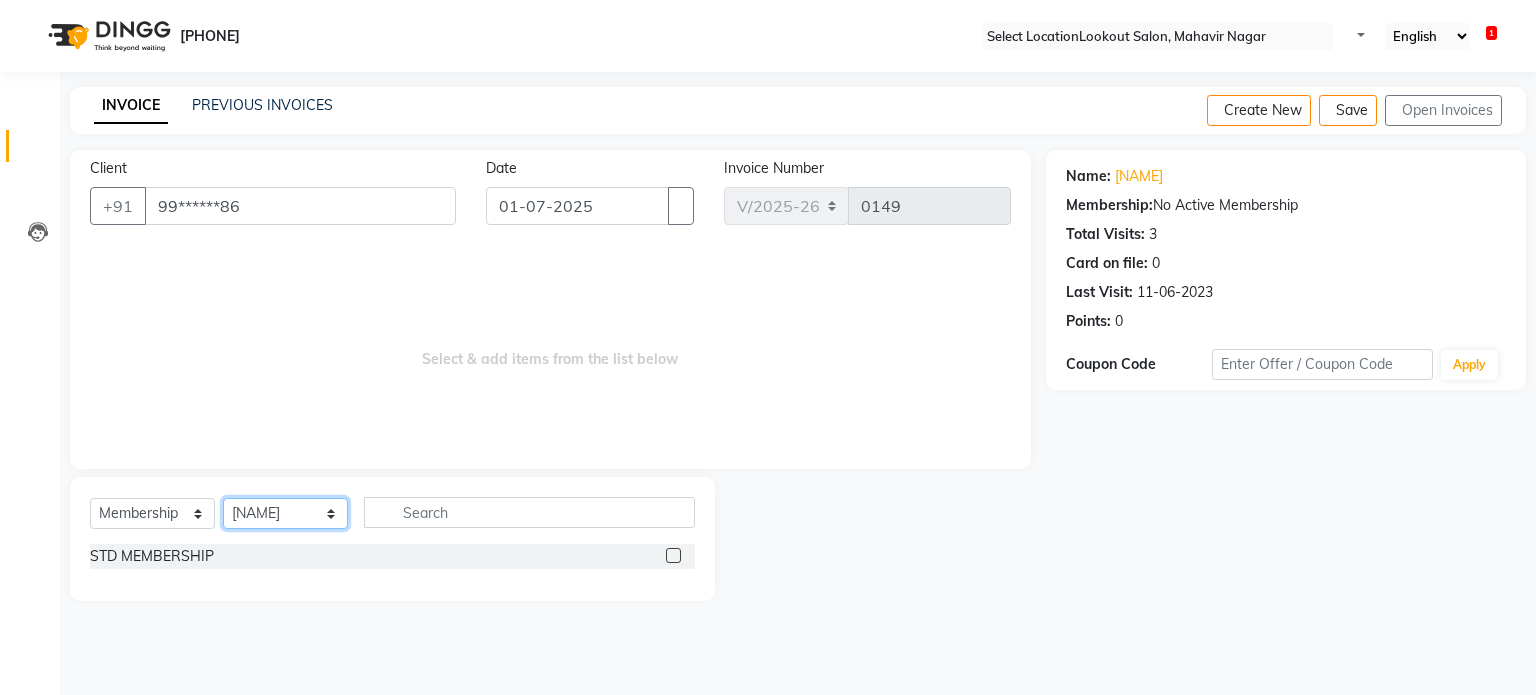 click on "Select Stylist abhishek [NAME] [STATE] [NAME] [NAME] [NAME] reception rinki [NAME]" at bounding box center [285, 513] 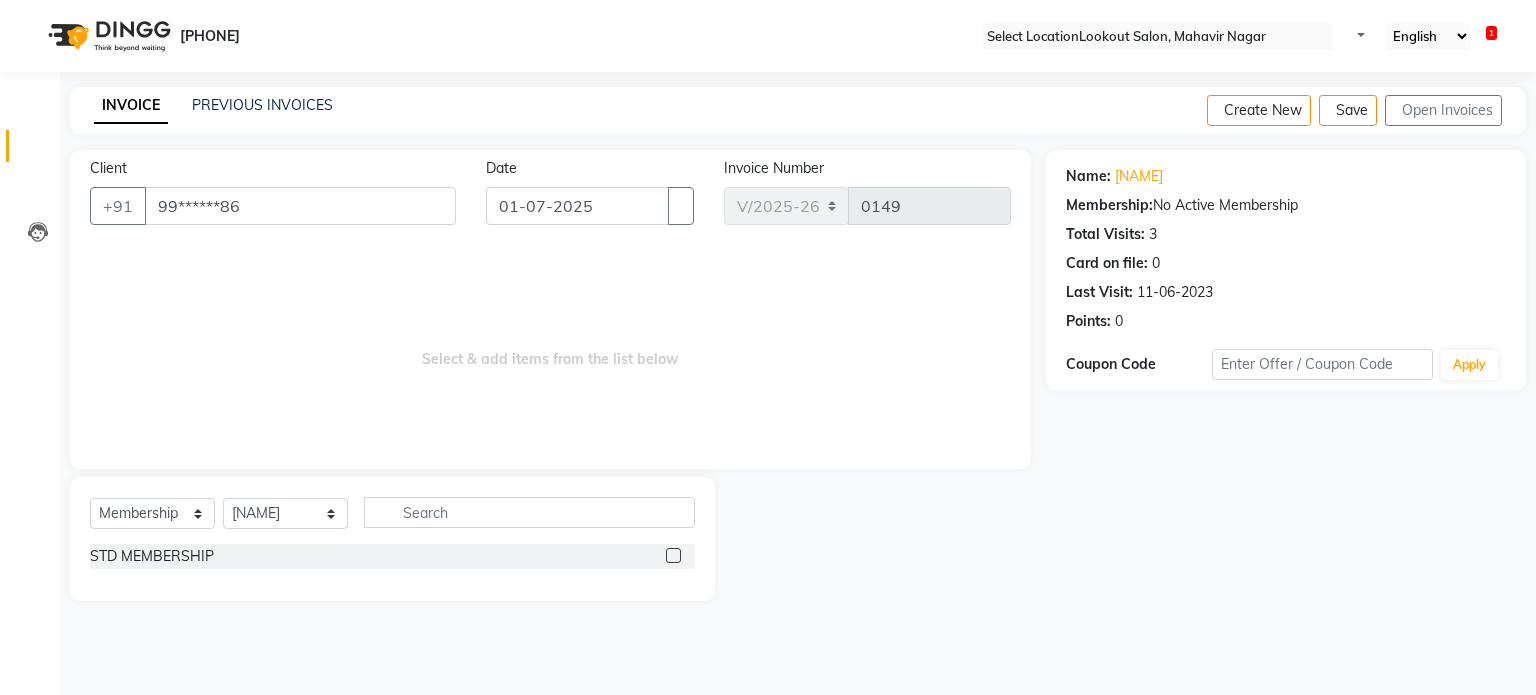 click at bounding box center (673, 555) 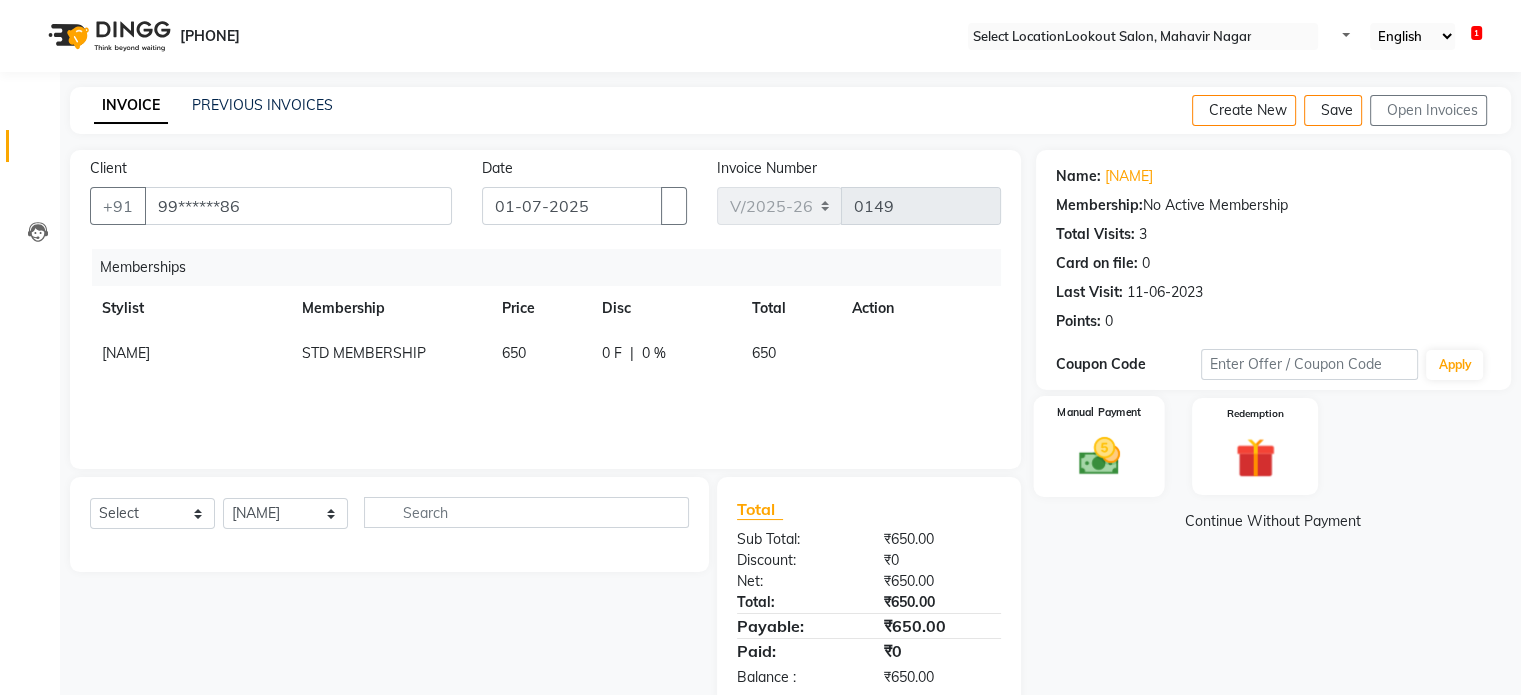 click at bounding box center [1098, 456] 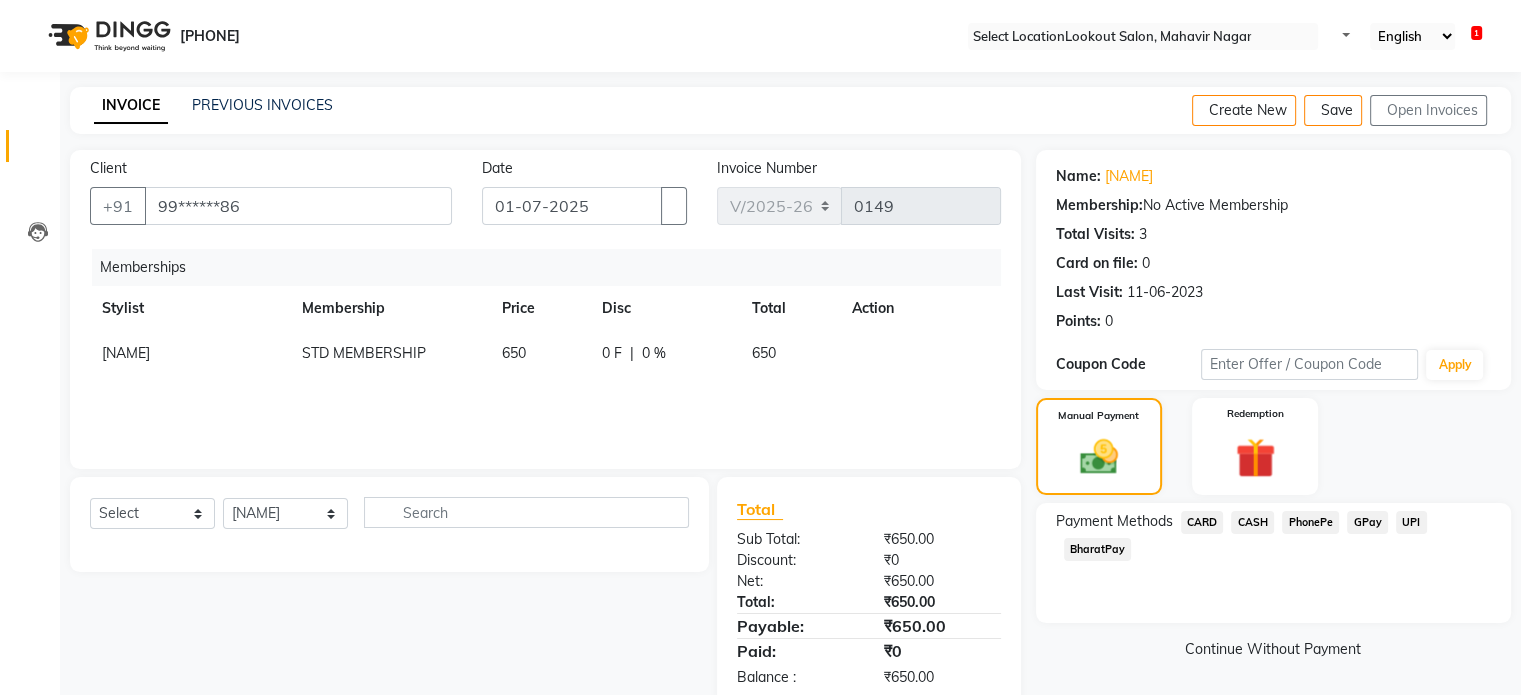 click on "CARD" at bounding box center (1202, 522) 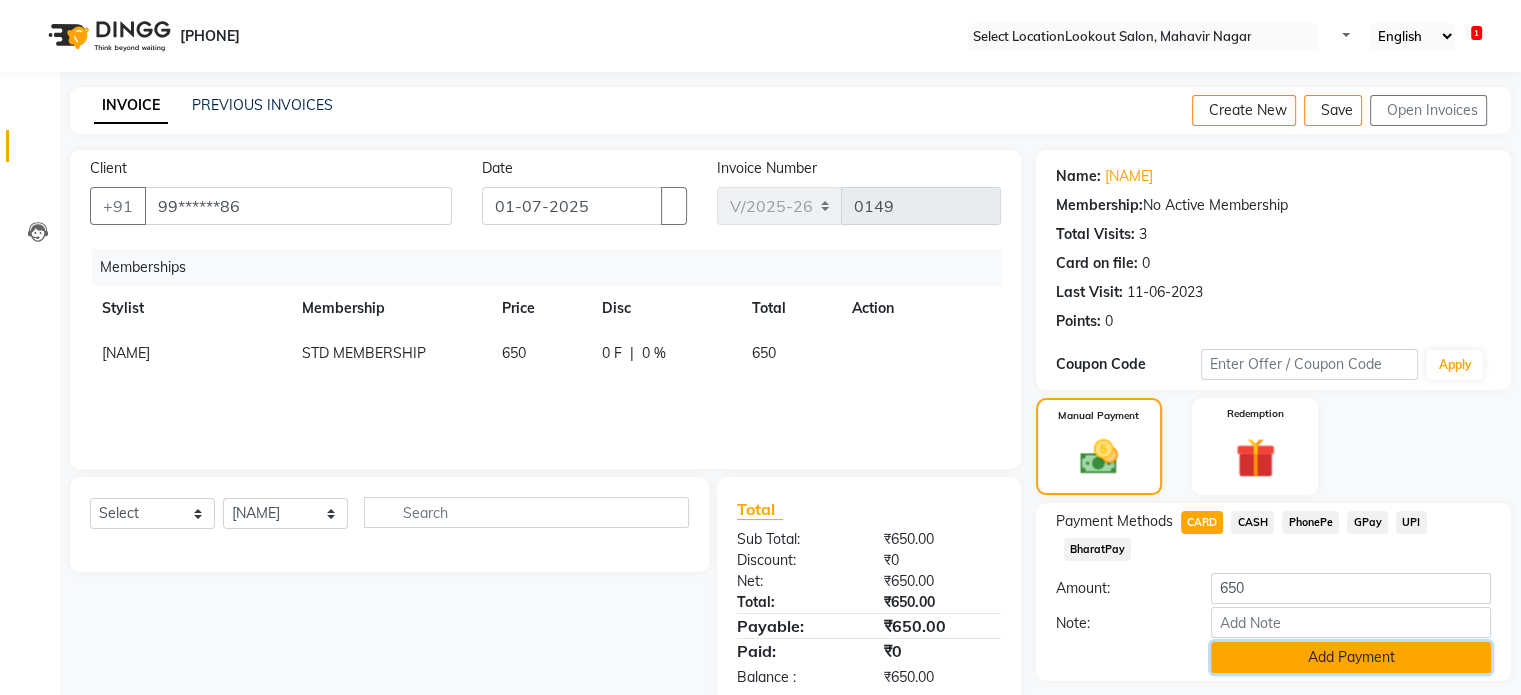 click on "Add Payment" at bounding box center [1351, 657] 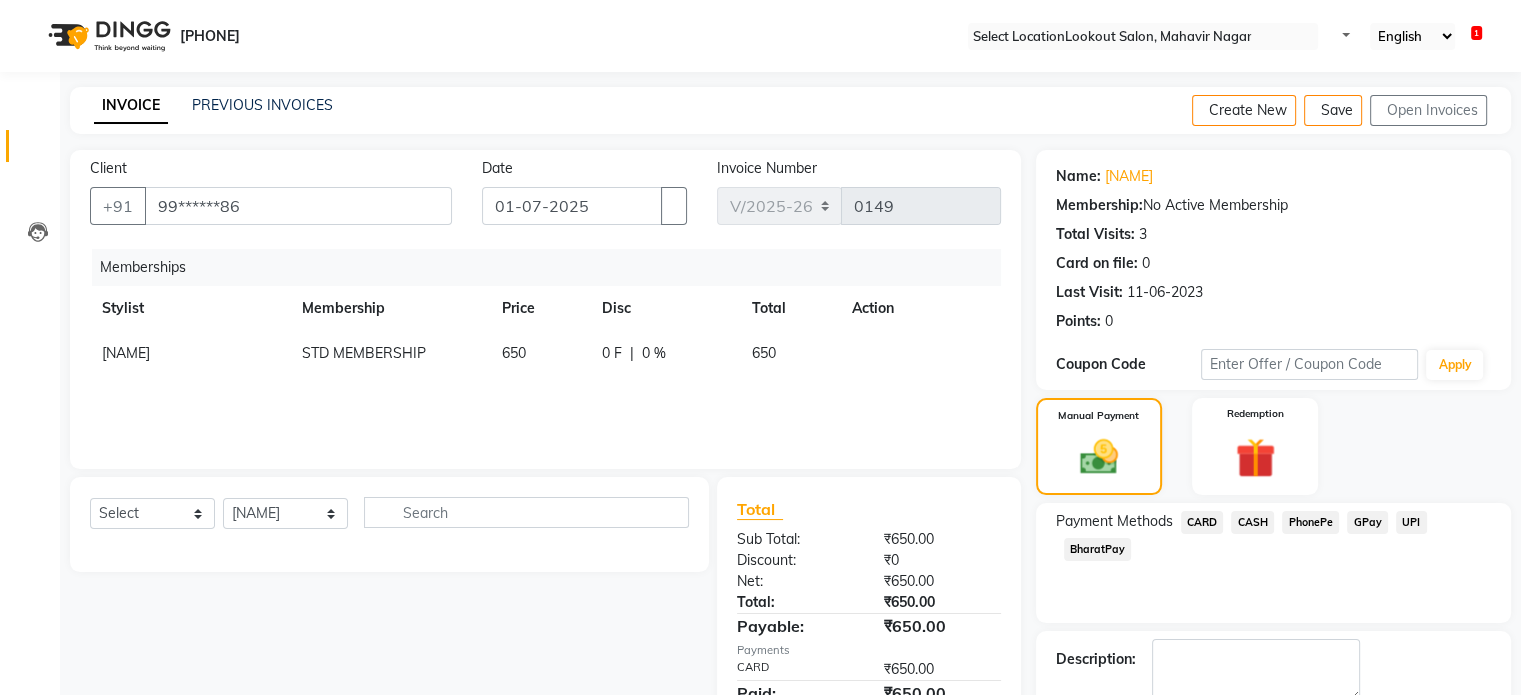 scroll, scrollTop: 113, scrollLeft: 0, axis: vertical 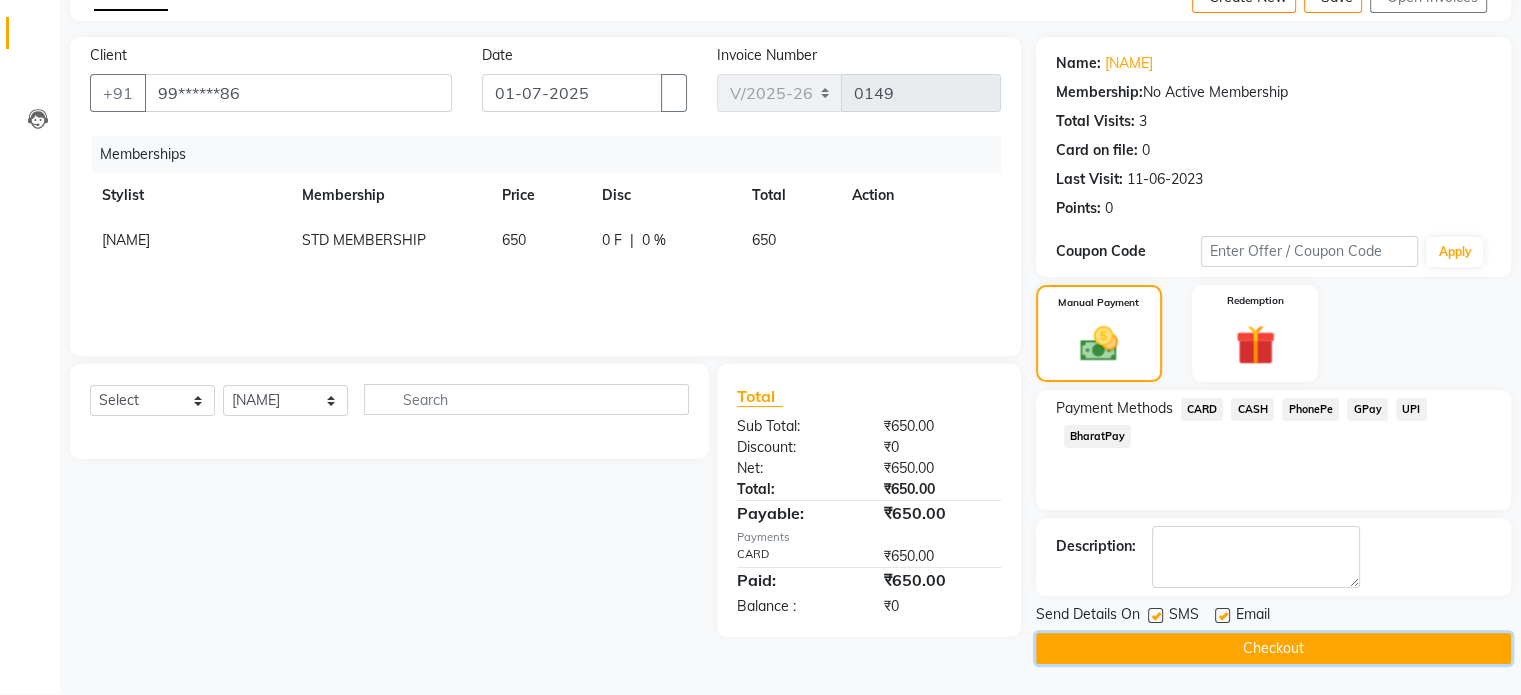 click on "Checkout" at bounding box center (1273, 648) 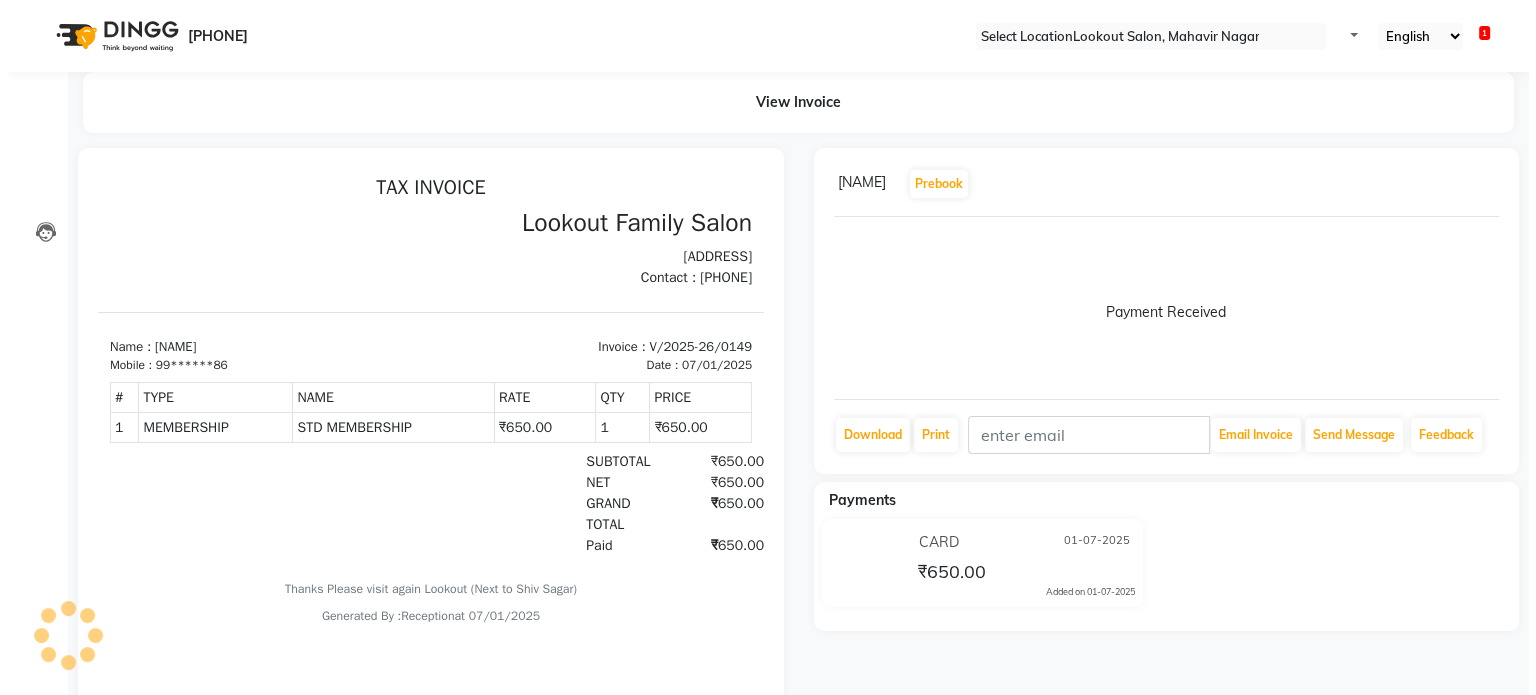 scroll, scrollTop: 0, scrollLeft: 0, axis: both 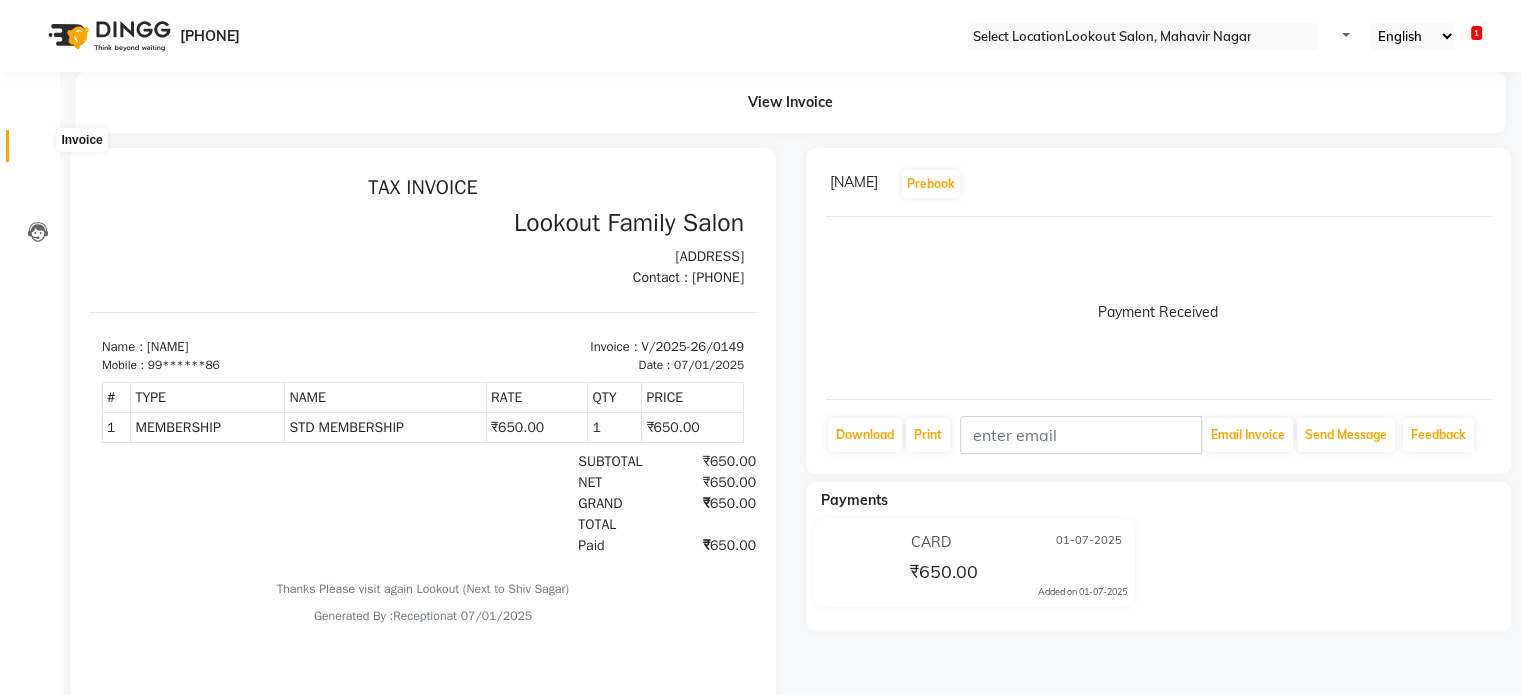 click at bounding box center [38, 151] 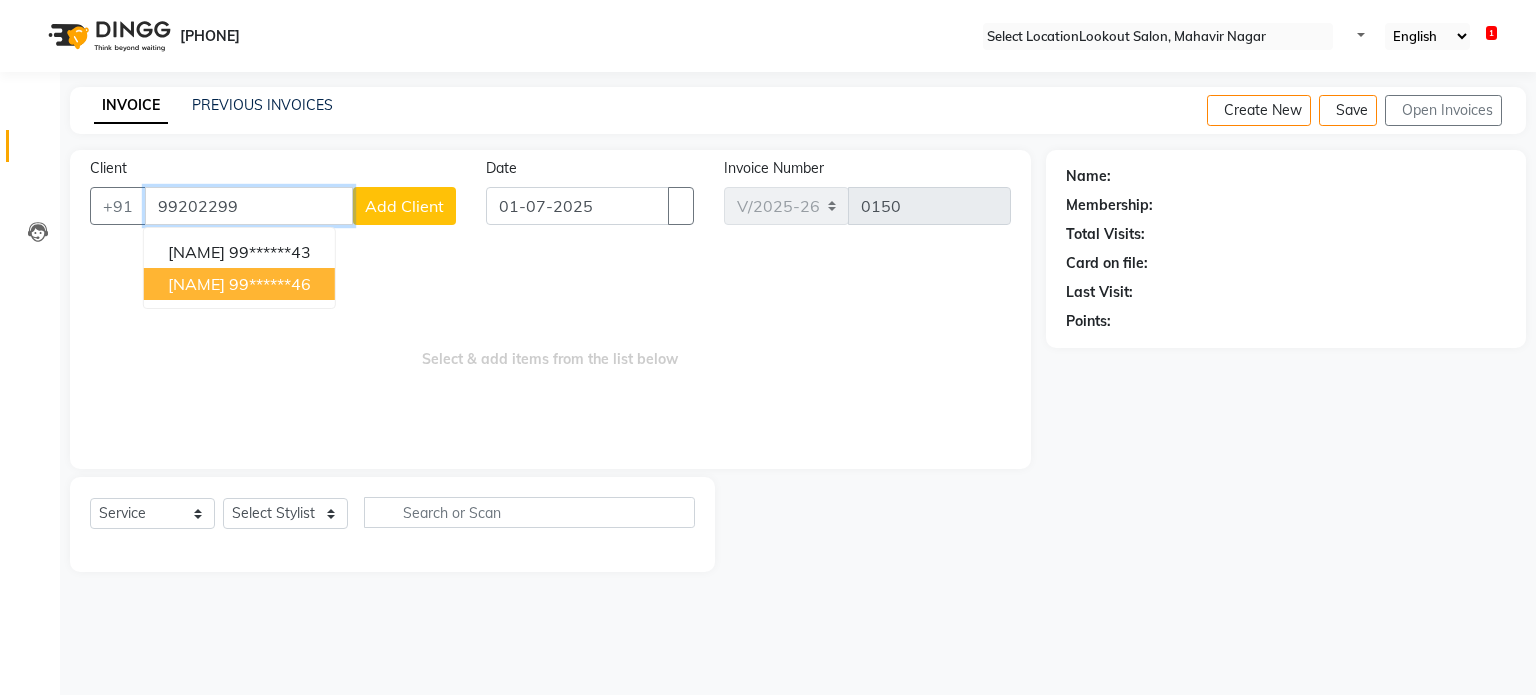 click on "99******46" at bounding box center [270, 284] 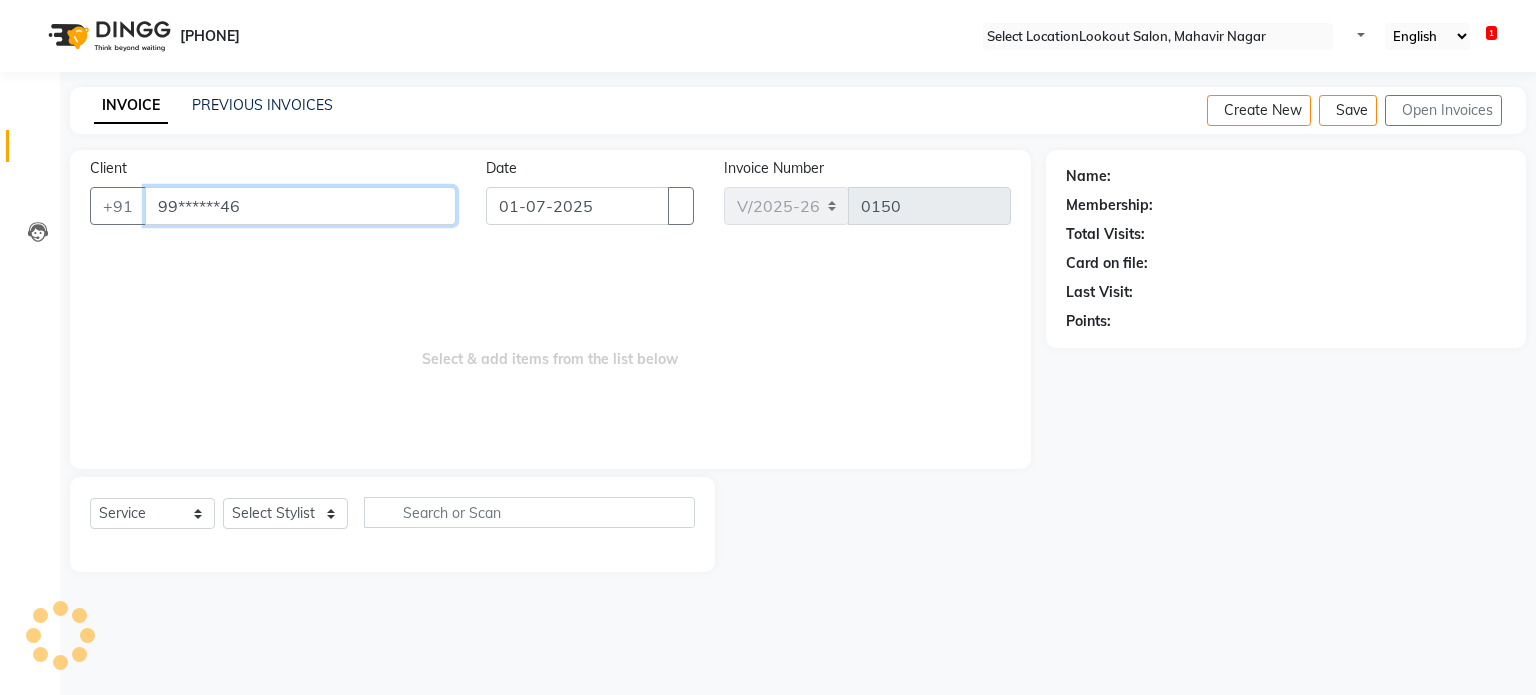 type on "99******46" 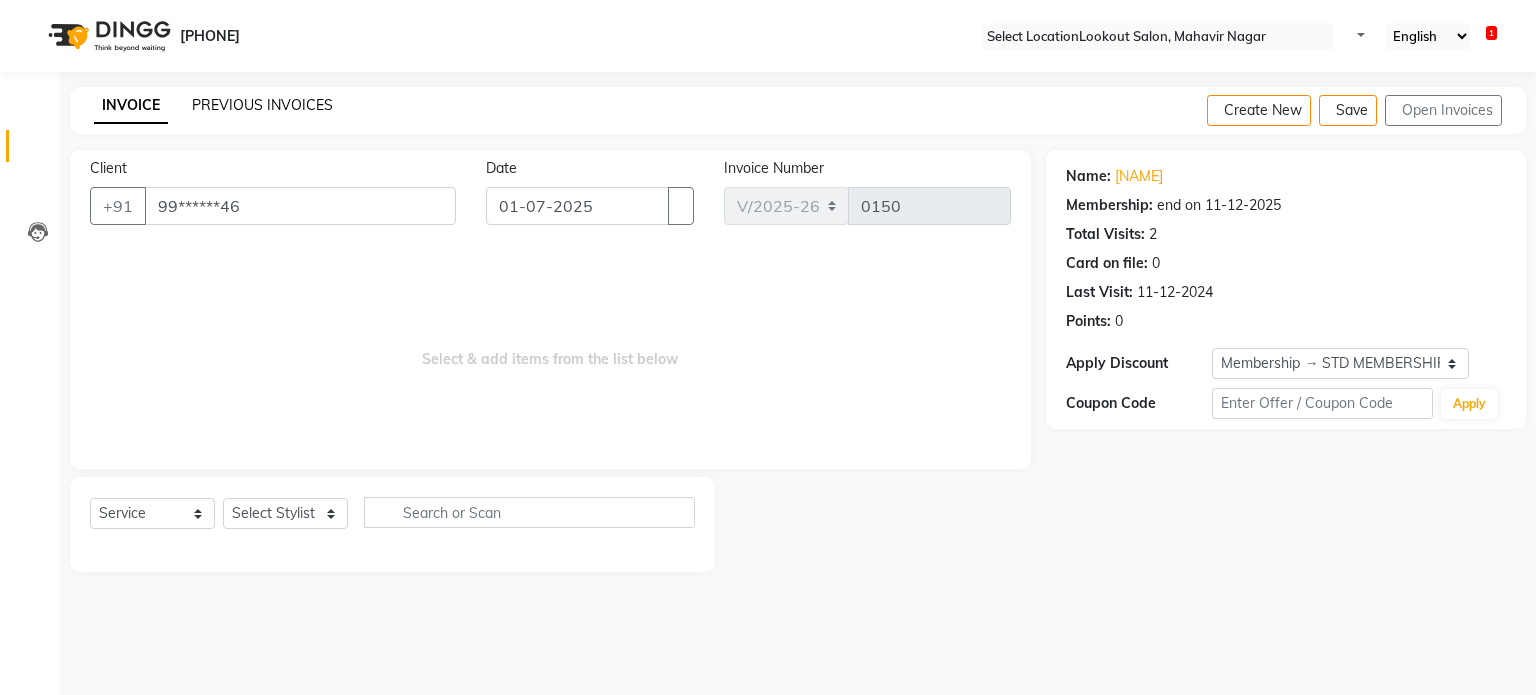 click on "PREVIOUS INVOICES" at bounding box center [262, 105] 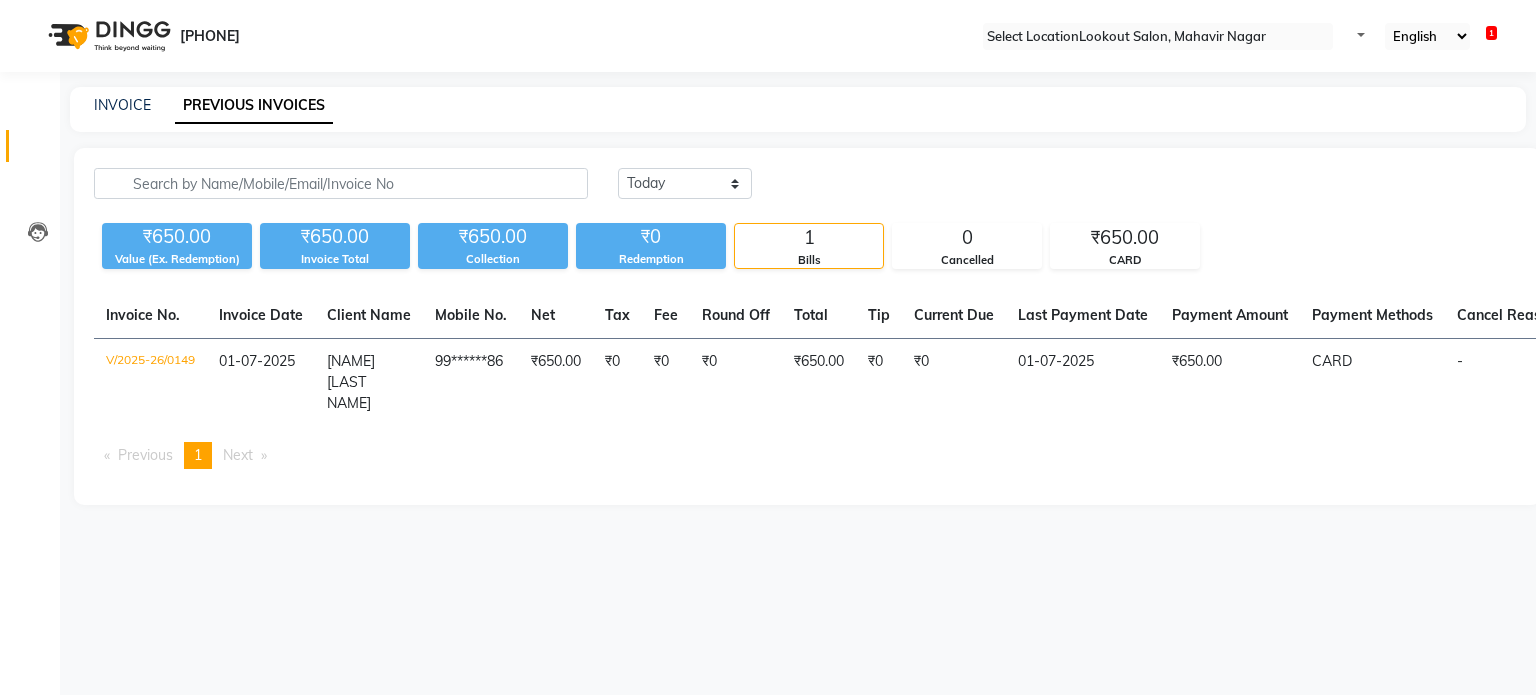 scroll, scrollTop: 0, scrollLeft: 160, axis: horizontal 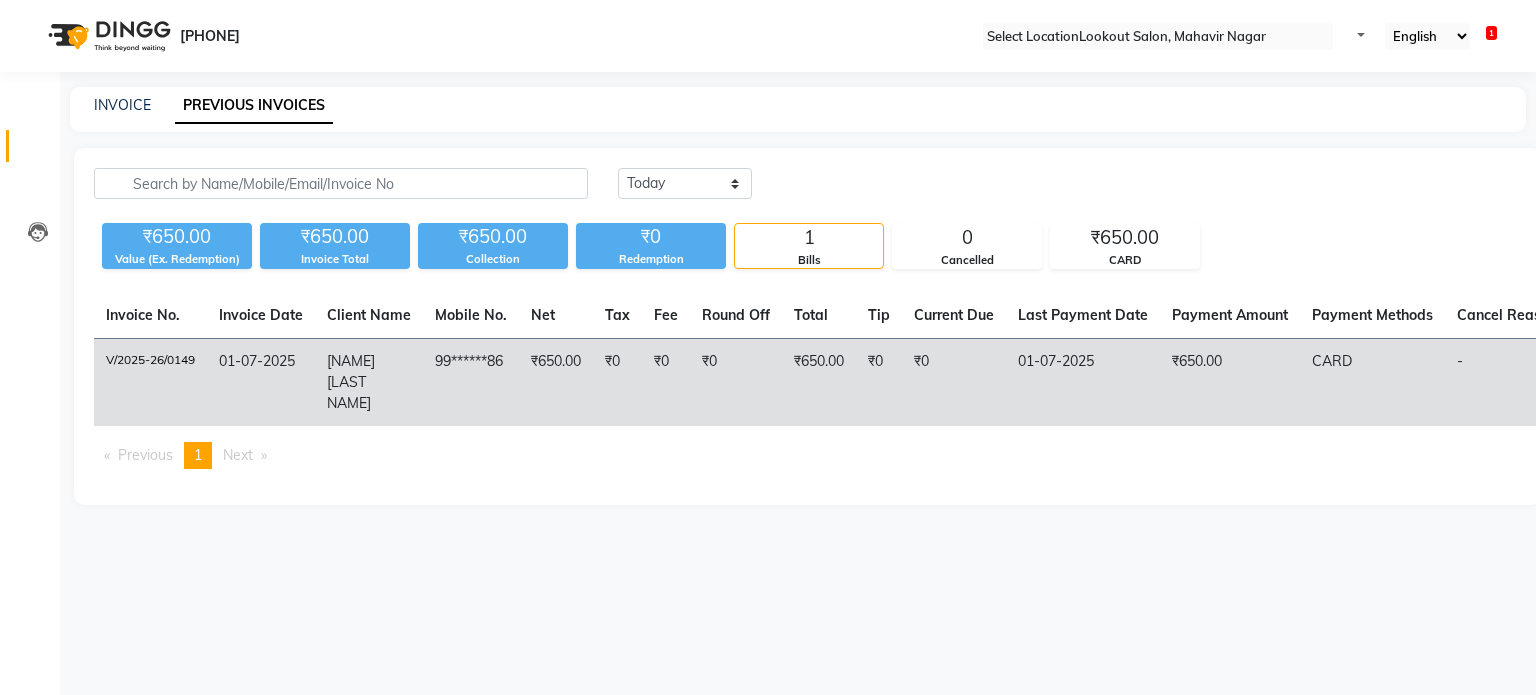 click on "V/2025-26/0149" at bounding box center [150, 383] 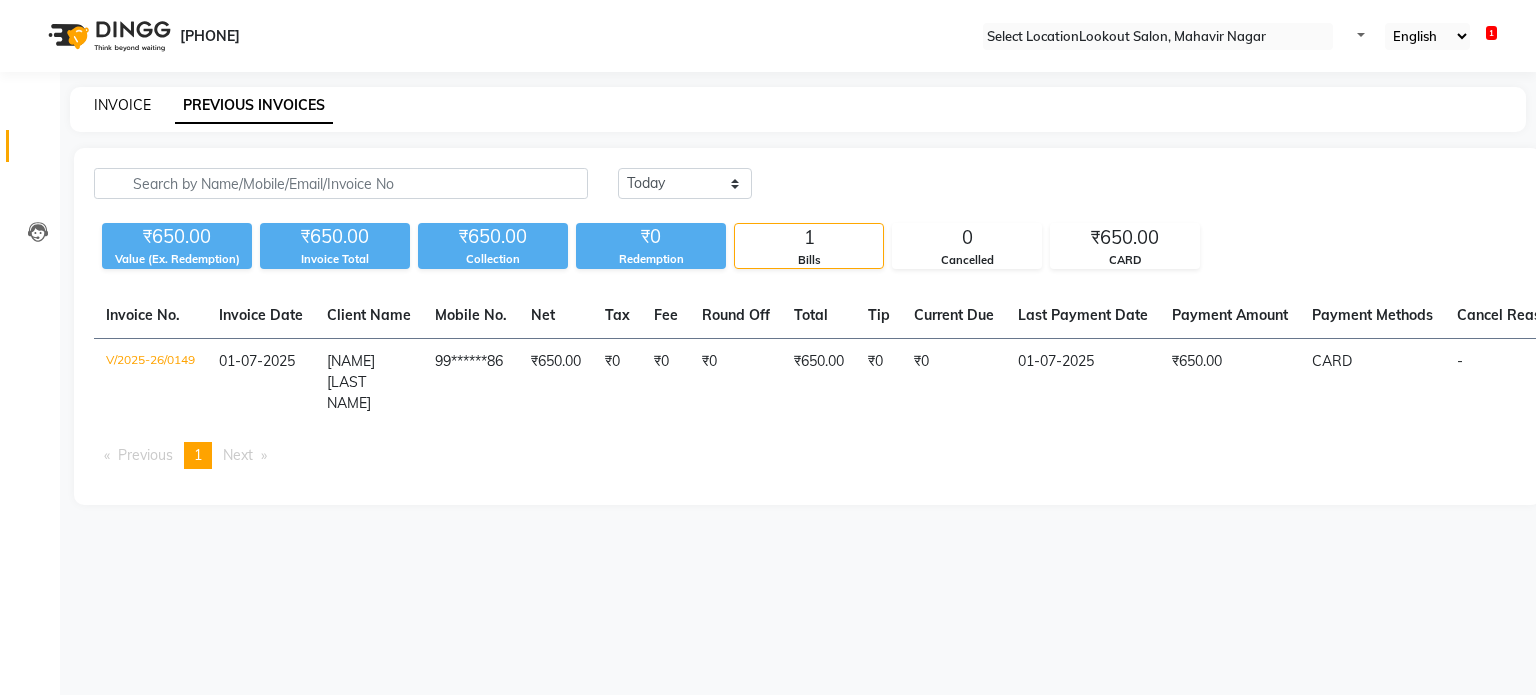 click on "INVOICE" at bounding box center (122, 105) 